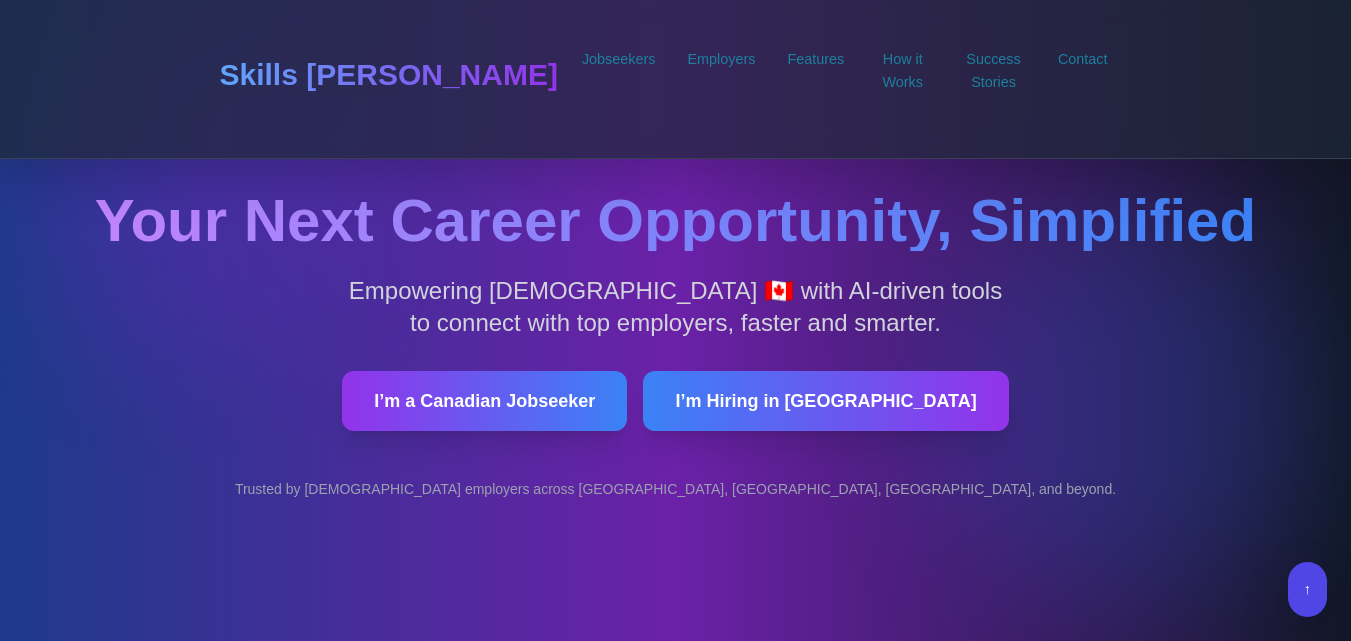 scroll, scrollTop: 1315, scrollLeft: 0, axis: vertical 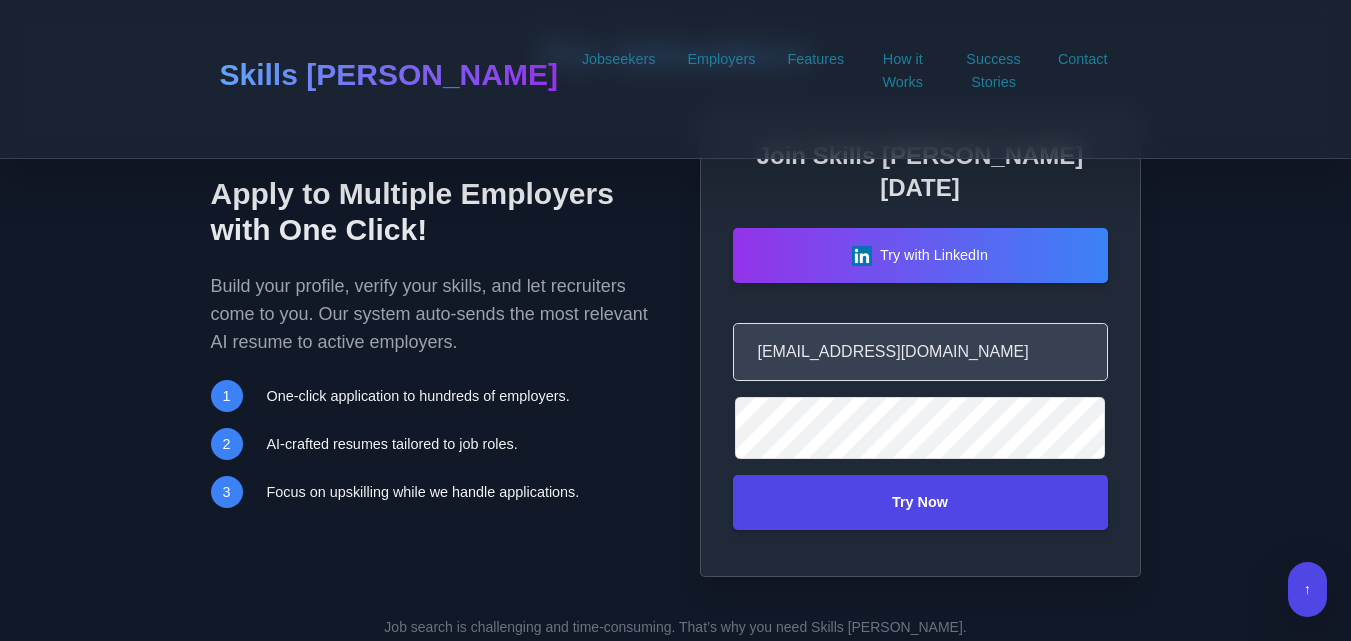 click on "Try Now" at bounding box center [920, 502] 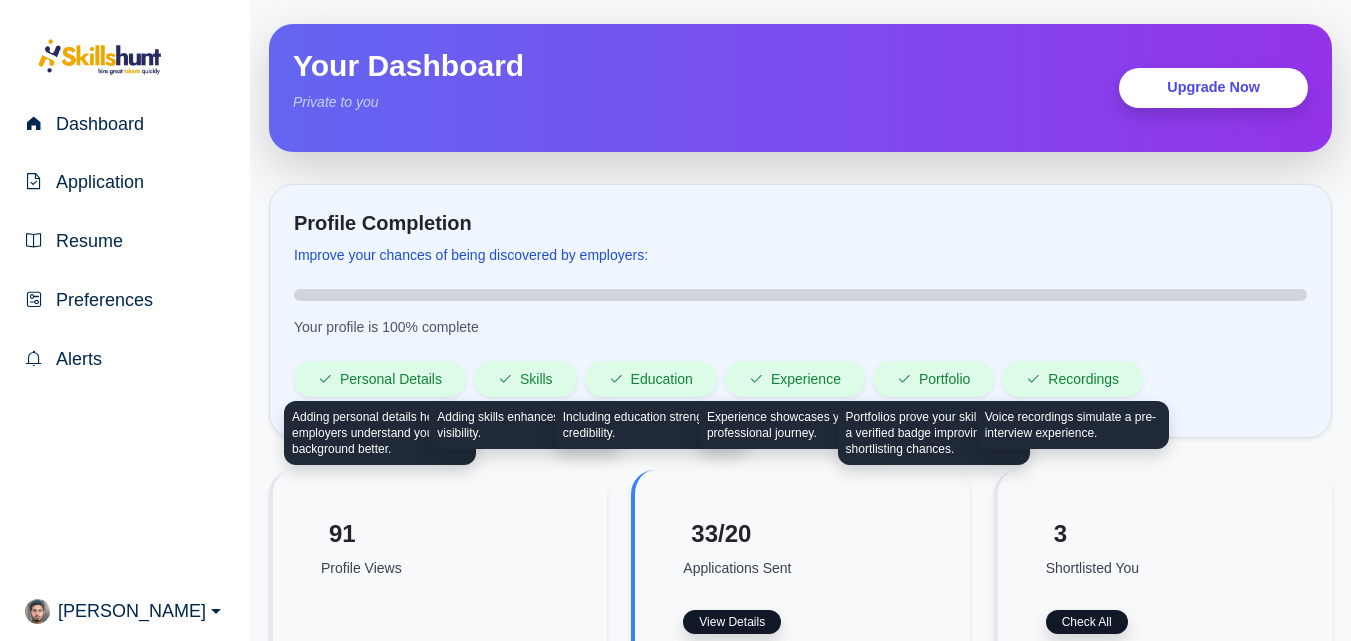 scroll, scrollTop: 0, scrollLeft: 0, axis: both 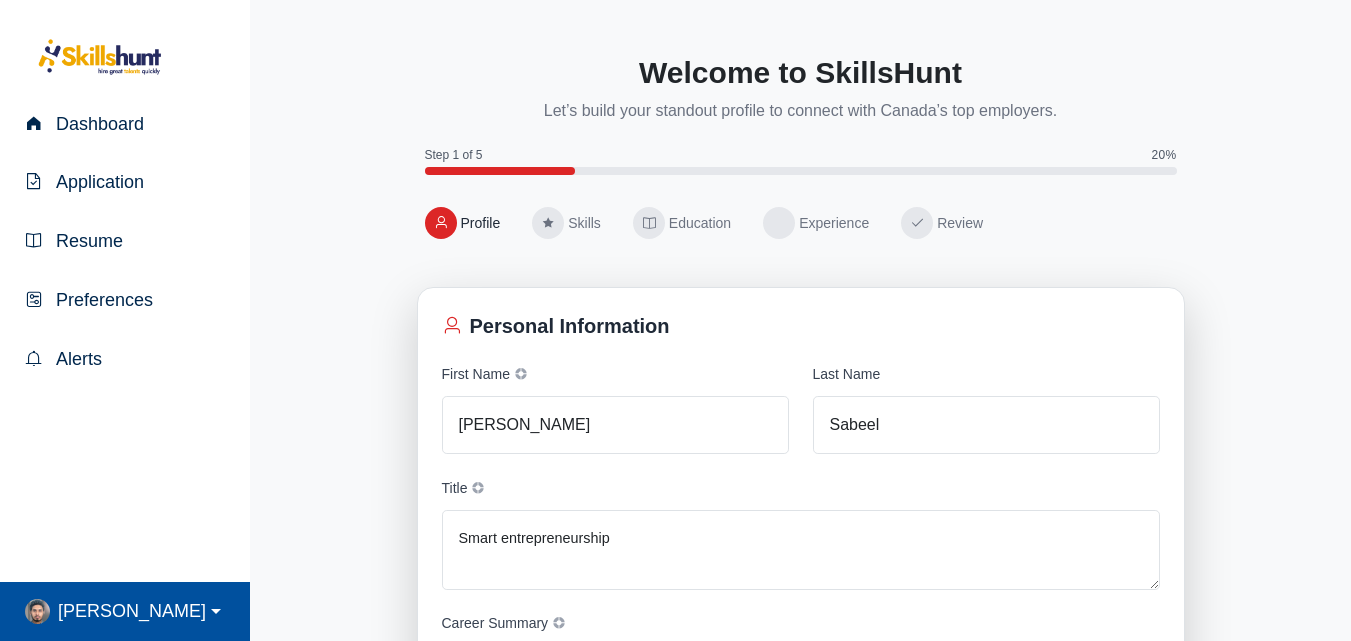 click on "Mohammed" at bounding box center [125, 611] 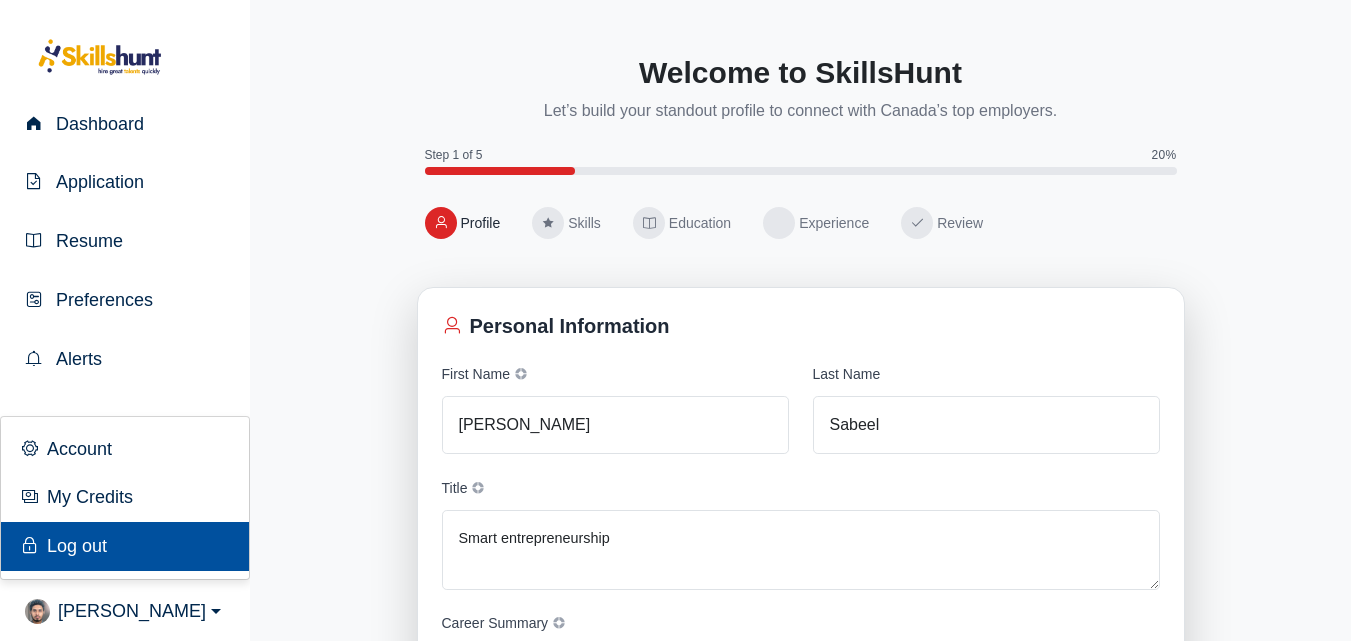 click on "Log out" at bounding box center (125, 546) 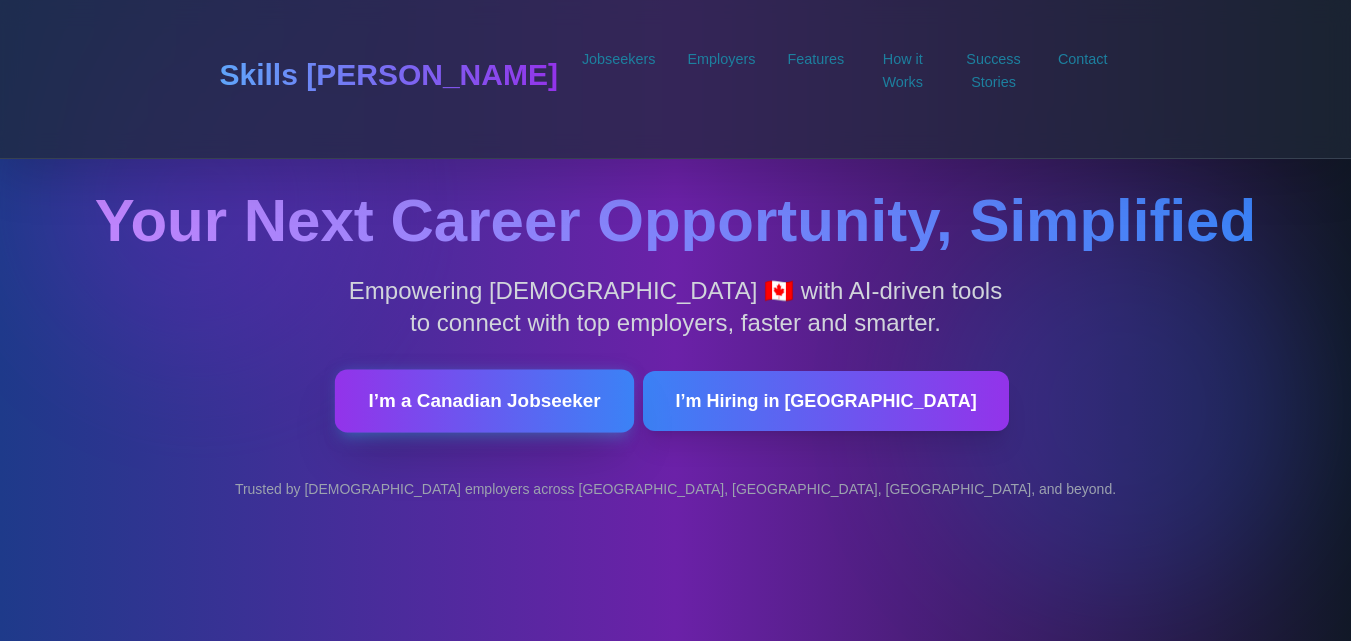 scroll, scrollTop: 0, scrollLeft: 0, axis: both 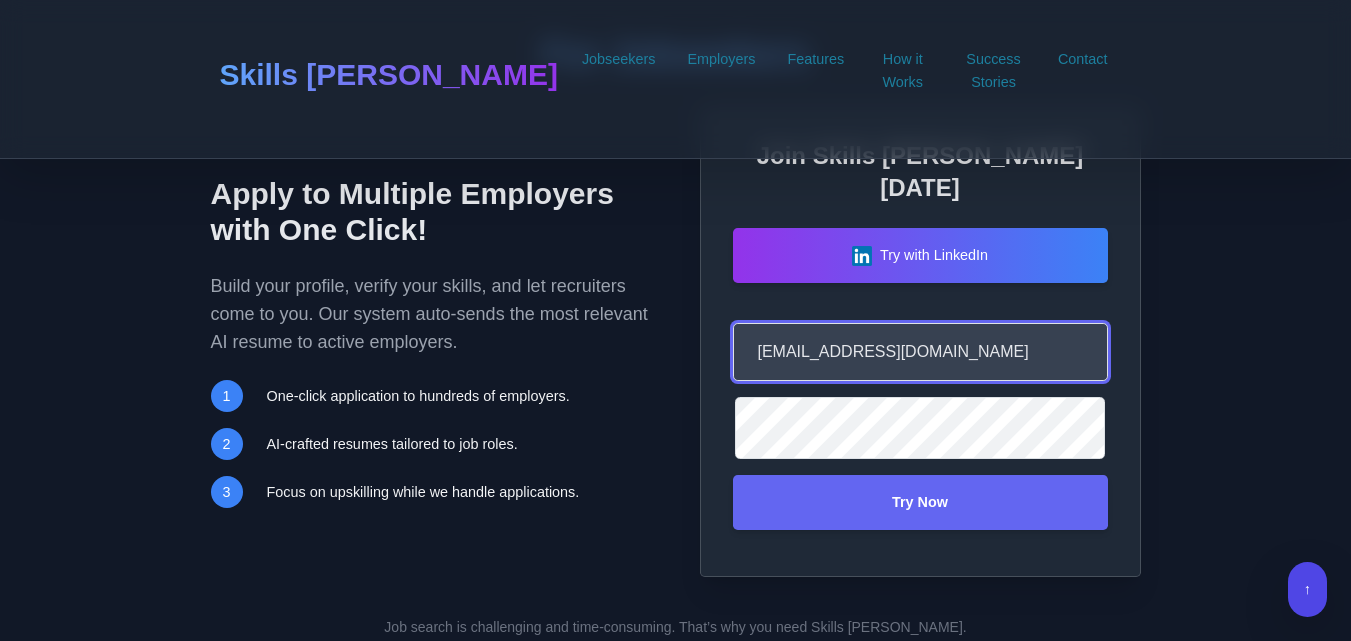 drag, startPoint x: 894, startPoint y: 390, endPoint x: 592, endPoint y: 388, distance: 302.00662 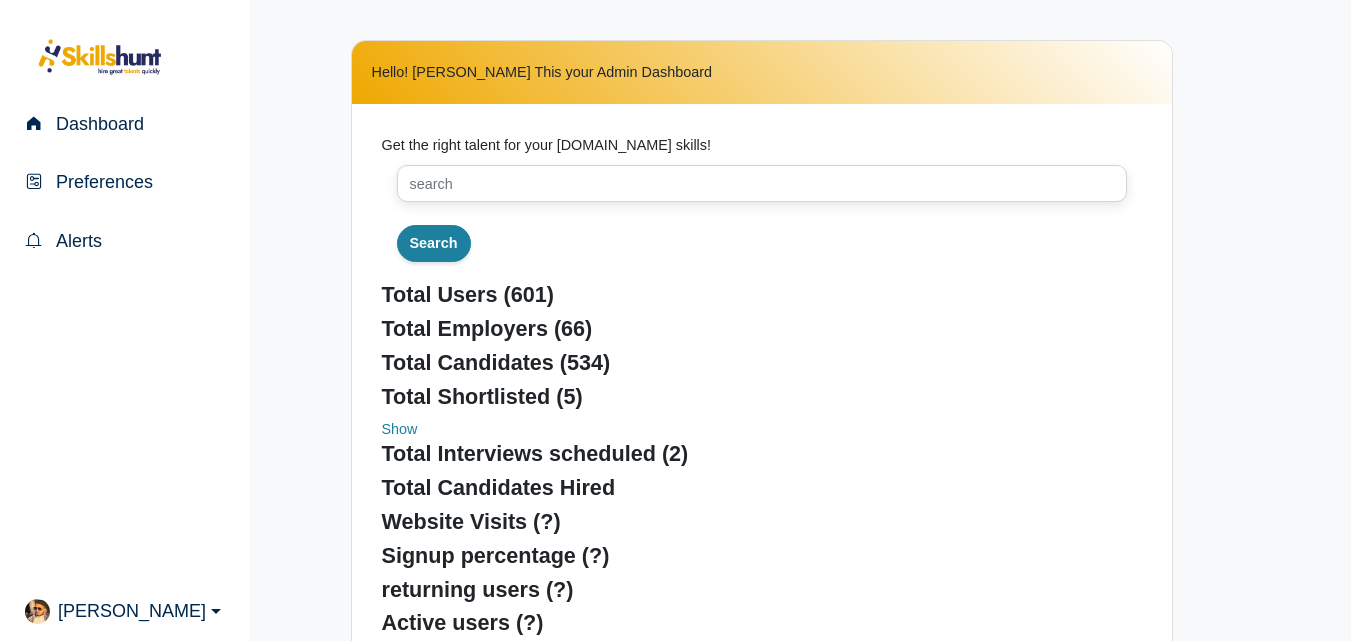 scroll, scrollTop: 0, scrollLeft: 0, axis: both 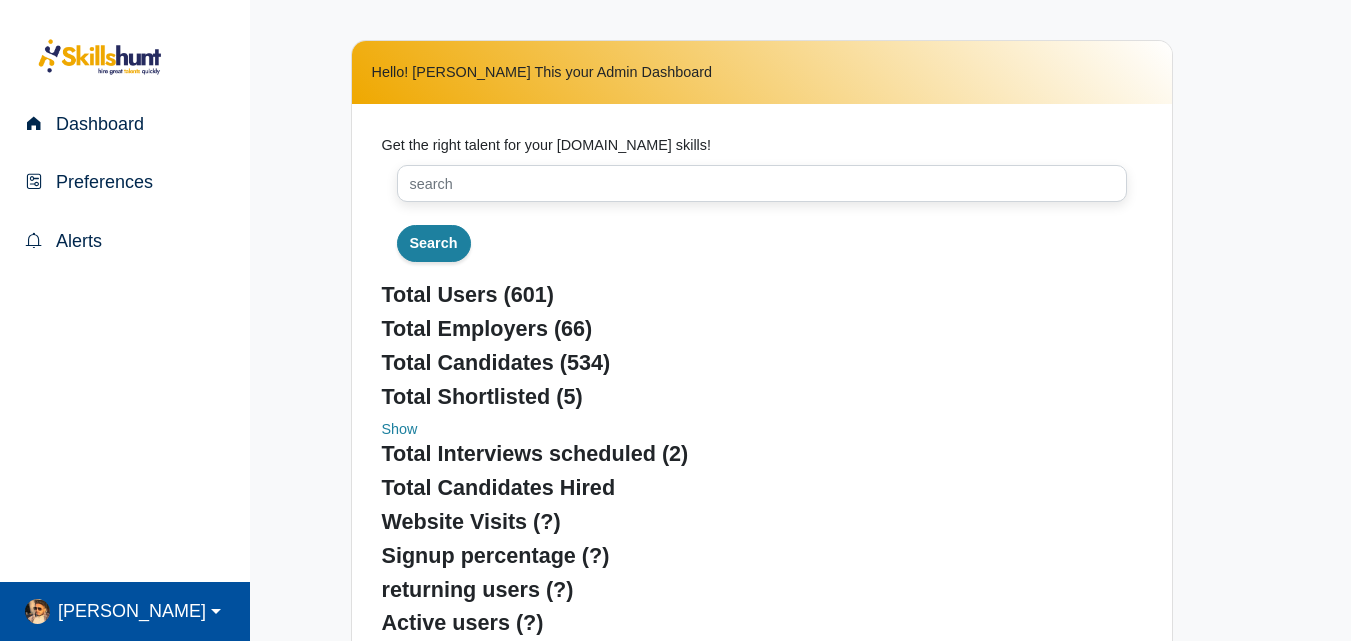 click on "[PERSON_NAME]" at bounding box center [128, 611] 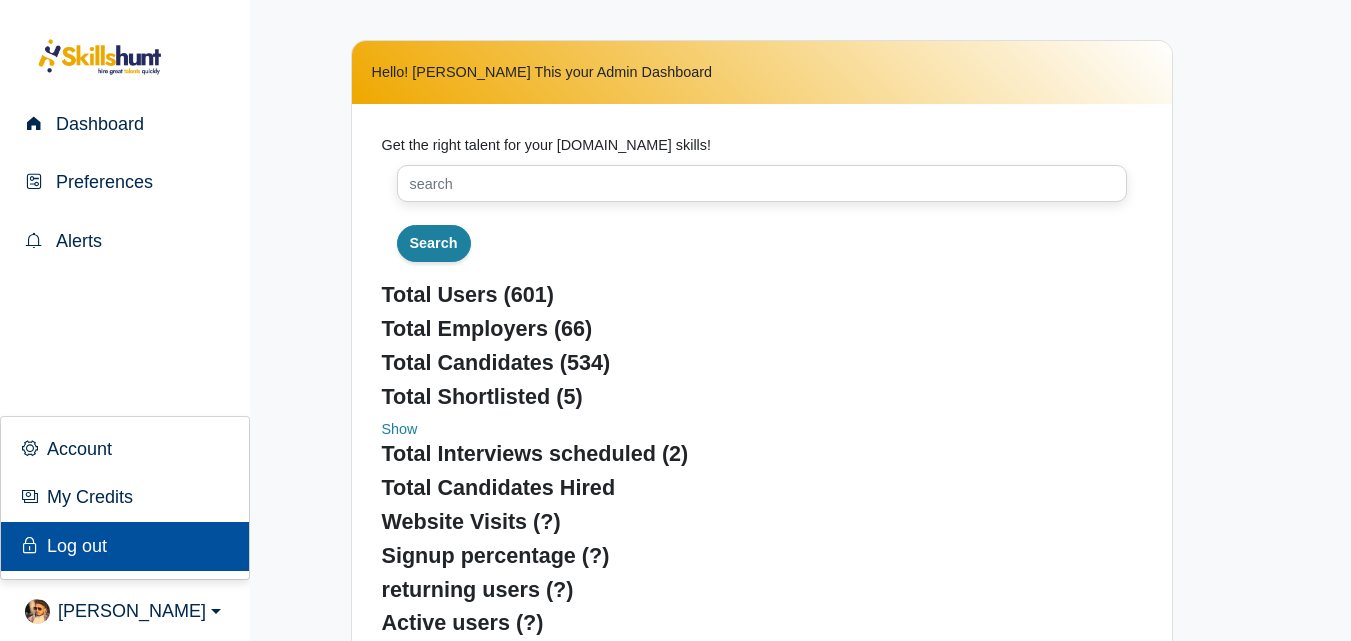 click on "Log out" at bounding box center [125, 546] 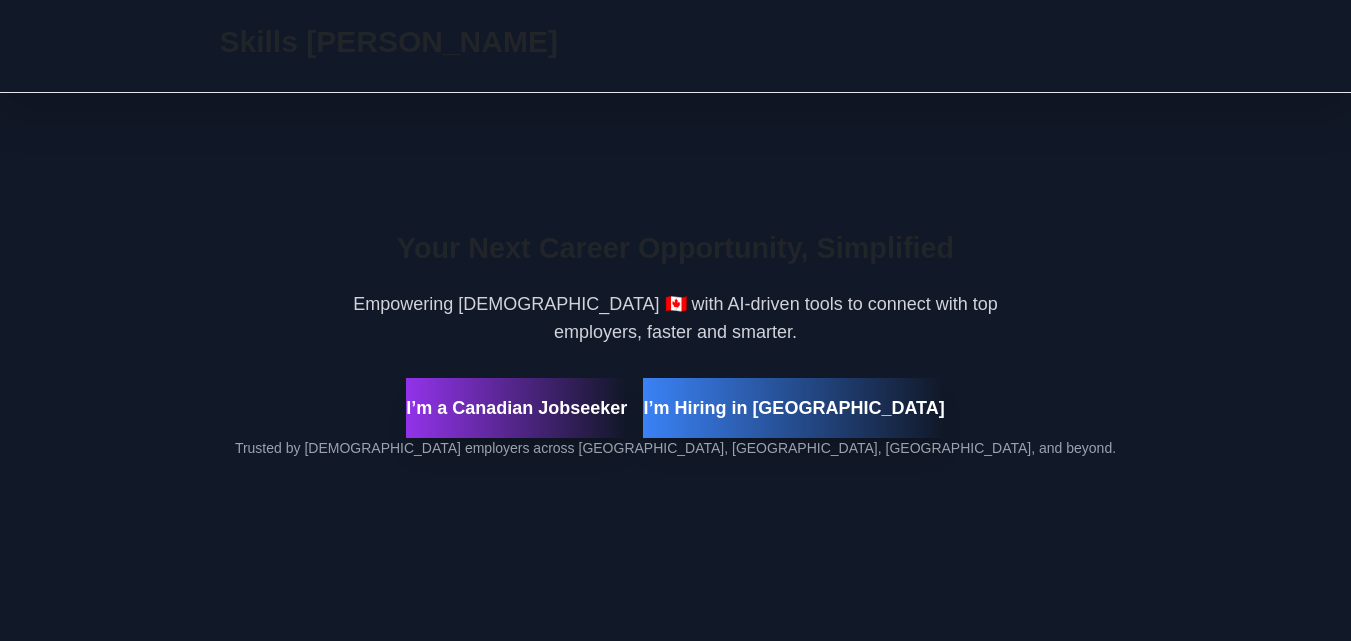 scroll, scrollTop: 0, scrollLeft: 0, axis: both 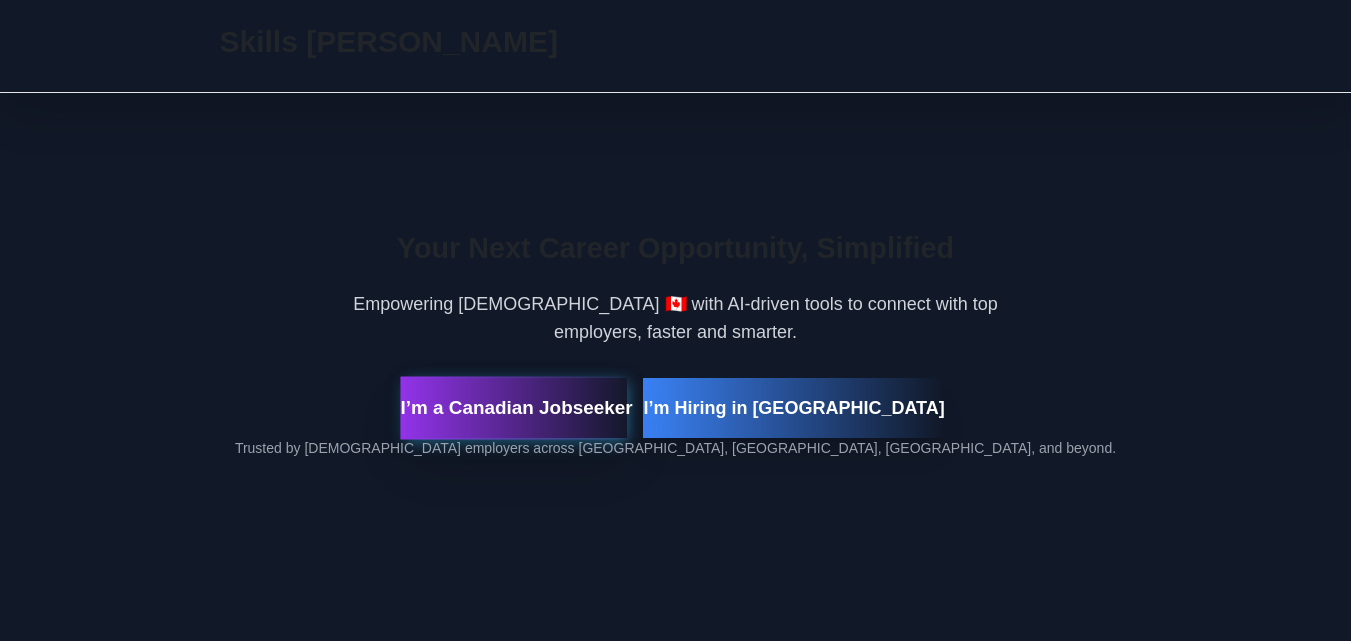 type on "[EMAIL_ADDRESS][DOMAIN_NAME]" 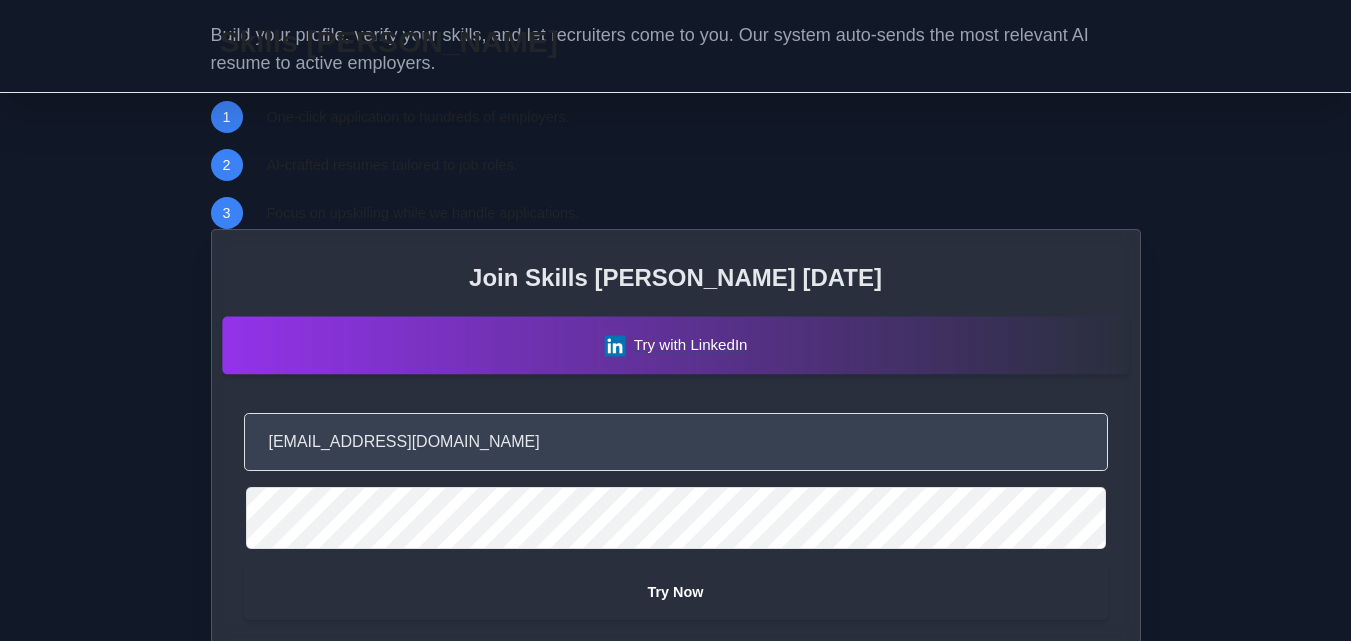 scroll, scrollTop: 1221, scrollLeft: 0, axis: vertical 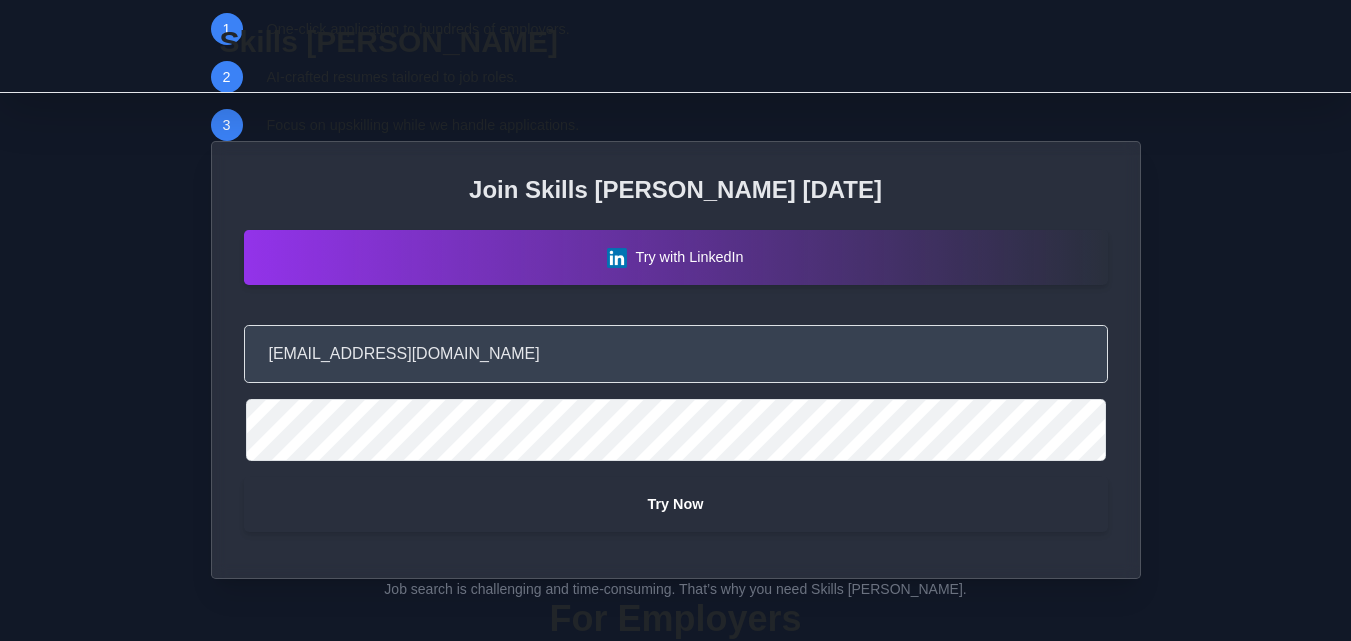 click on "Try Now" at bounding box center (676, 504) 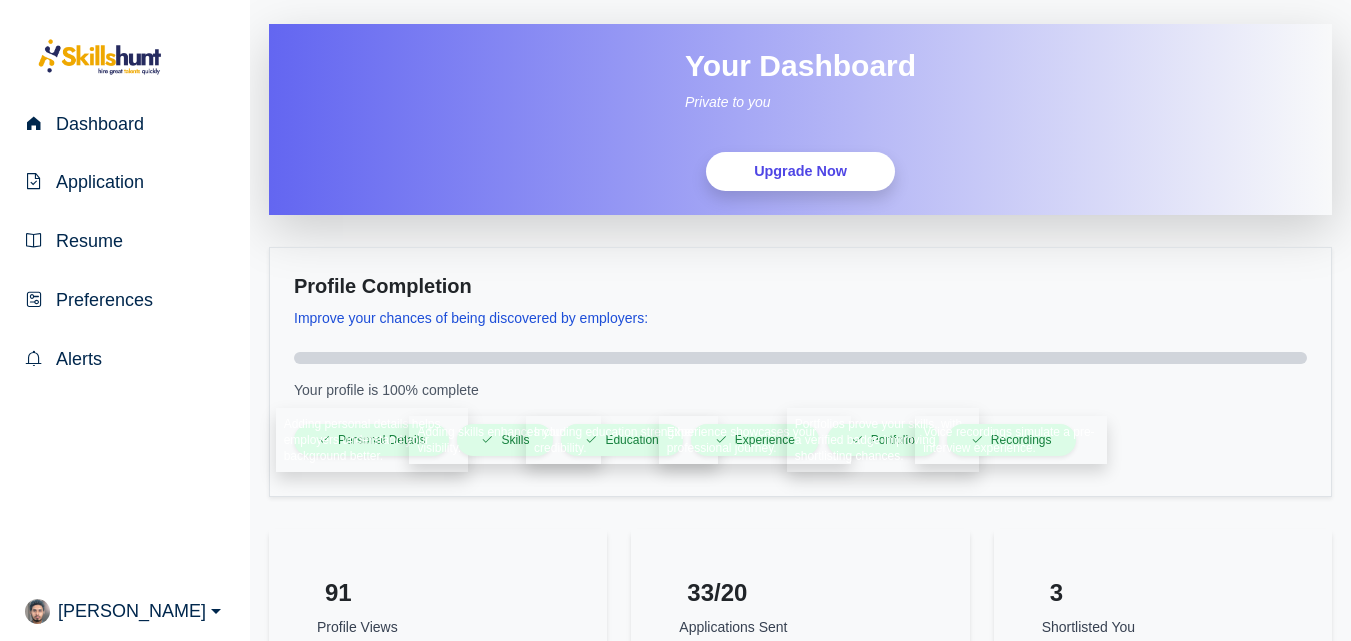 scroll, scrollTop: 0, scrollLeft: 0, axis: both 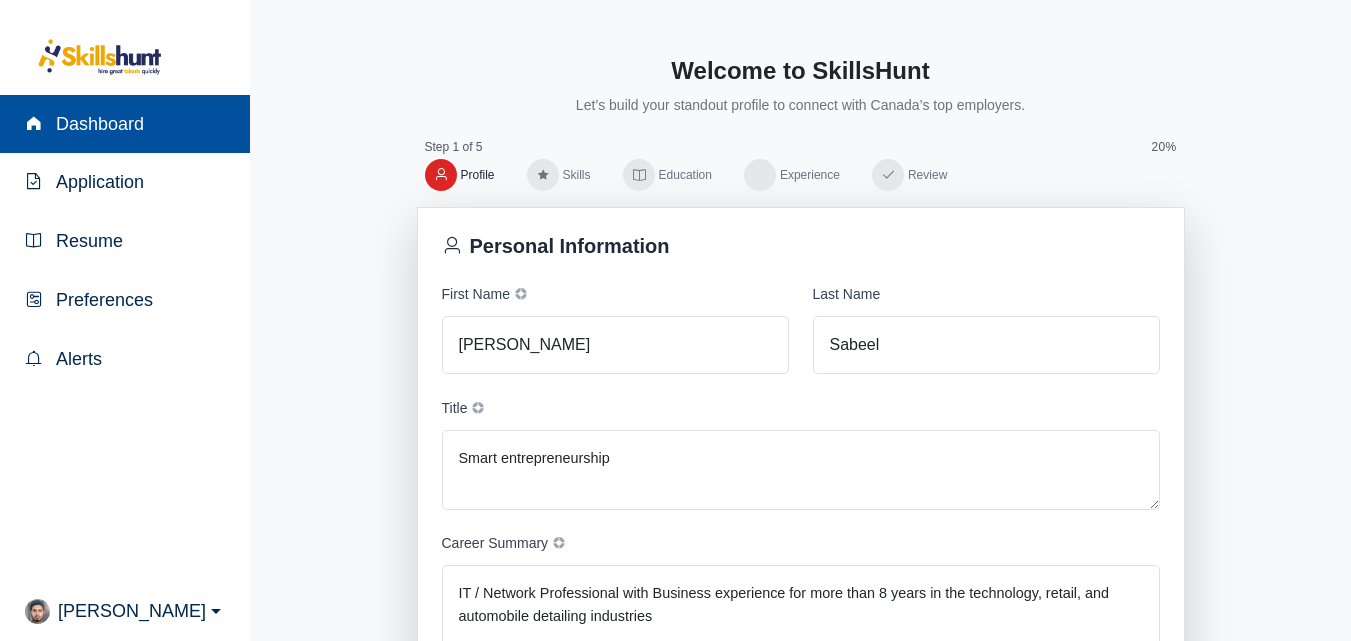 click on "Dashboard" at bounding box center (96, 124) 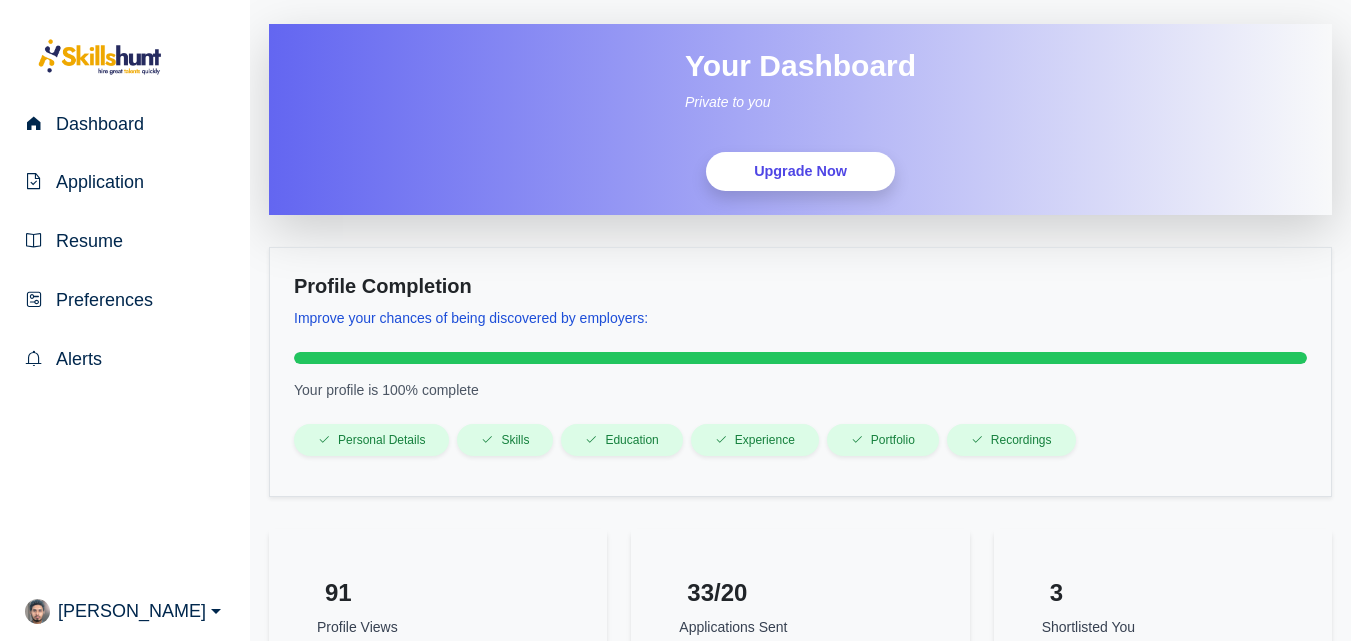 scroll, scrollTop: 0, scrollLeft: 0, axis: both 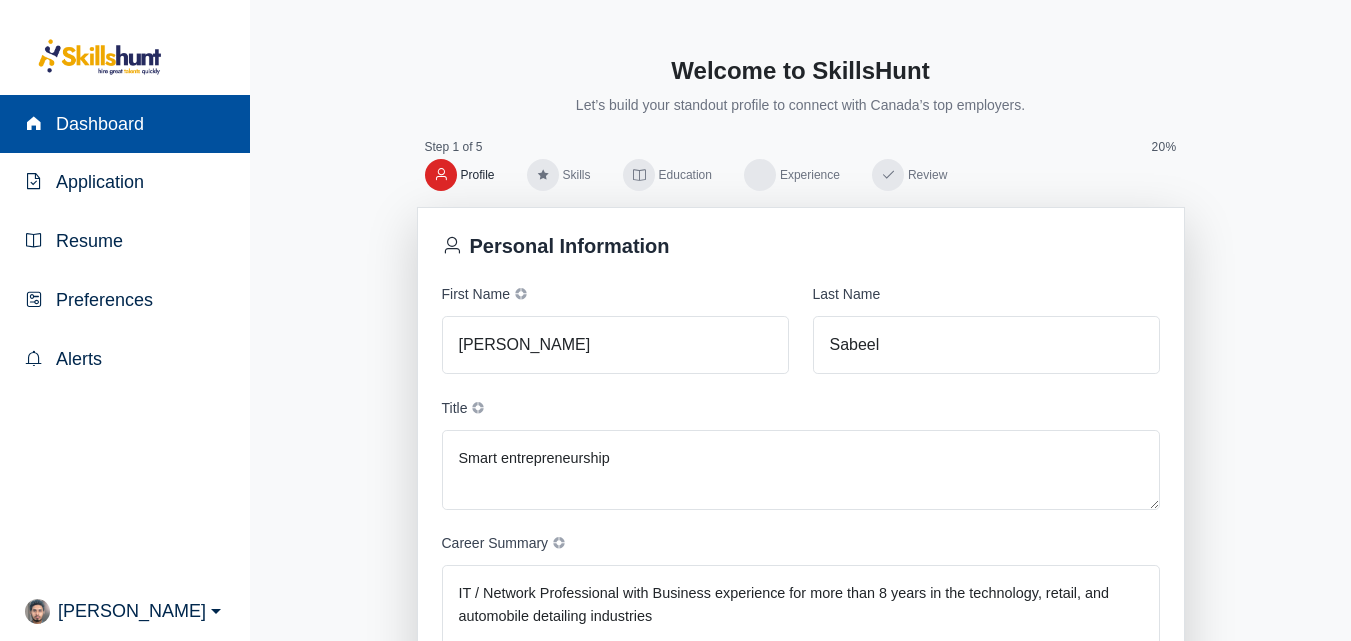 click on "Dashboard" at bounding box center [125, 124] 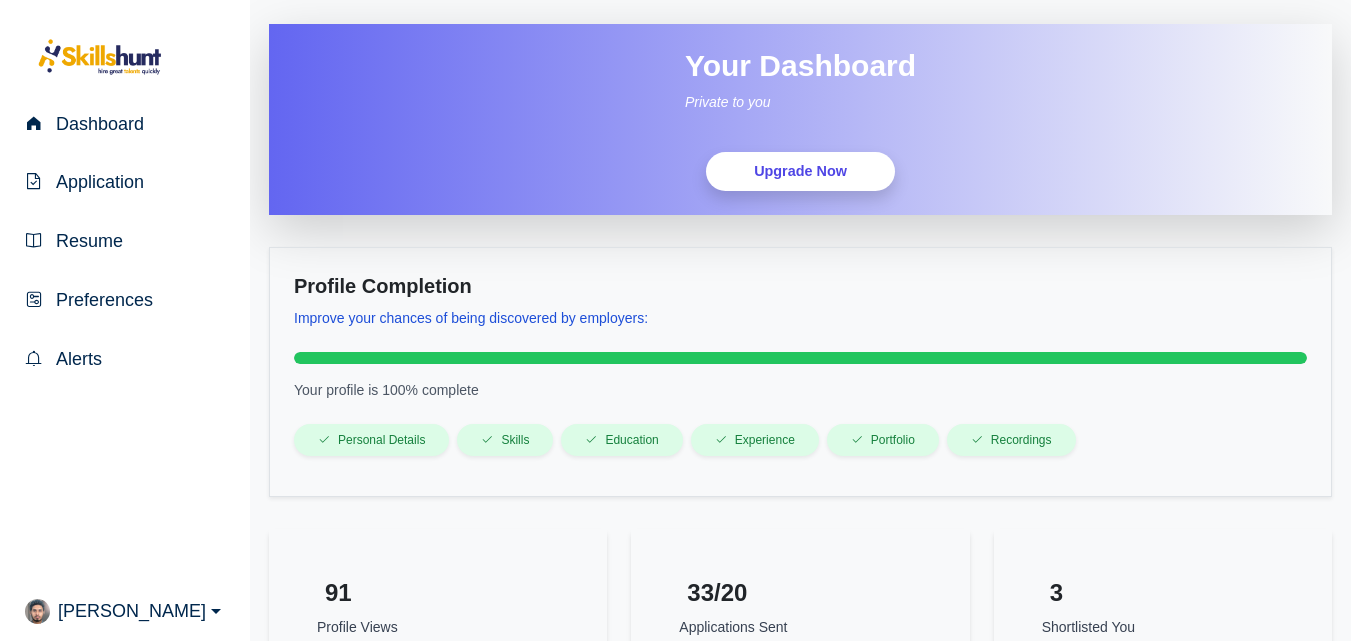 scroll, scrollTop: 0, scrollLeft: 0, axis: both 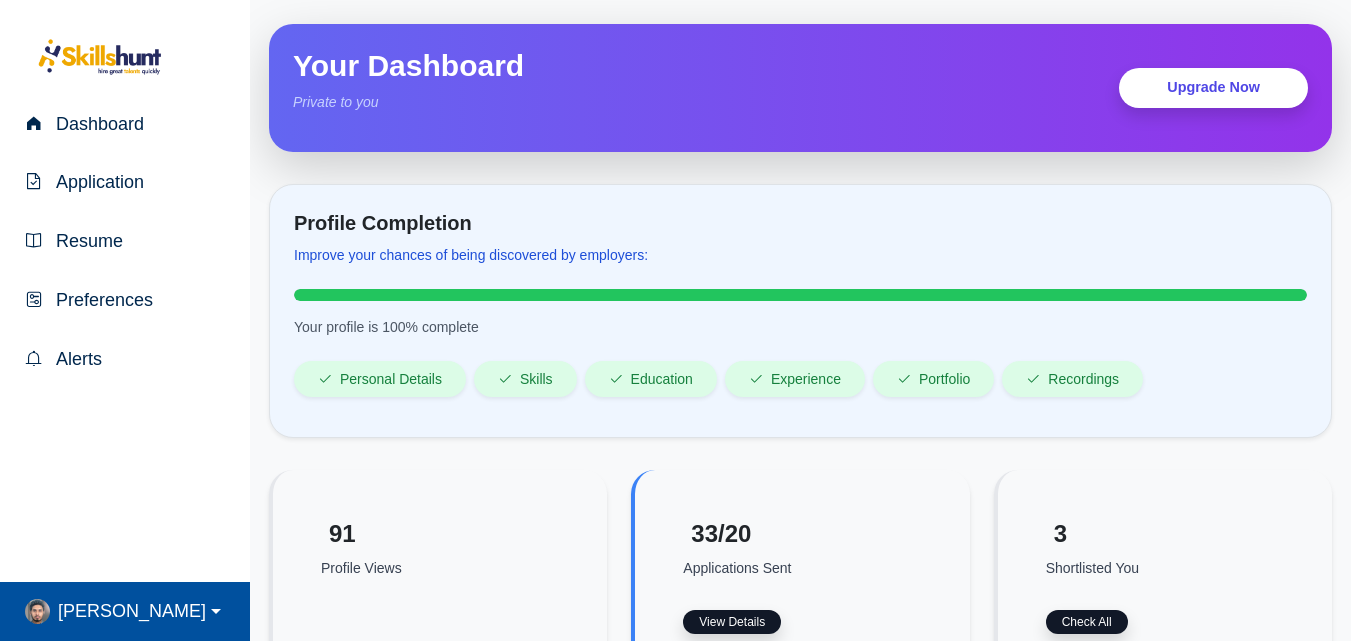 click on "[PERSON_NAME]" at bounding box center [128, 611] 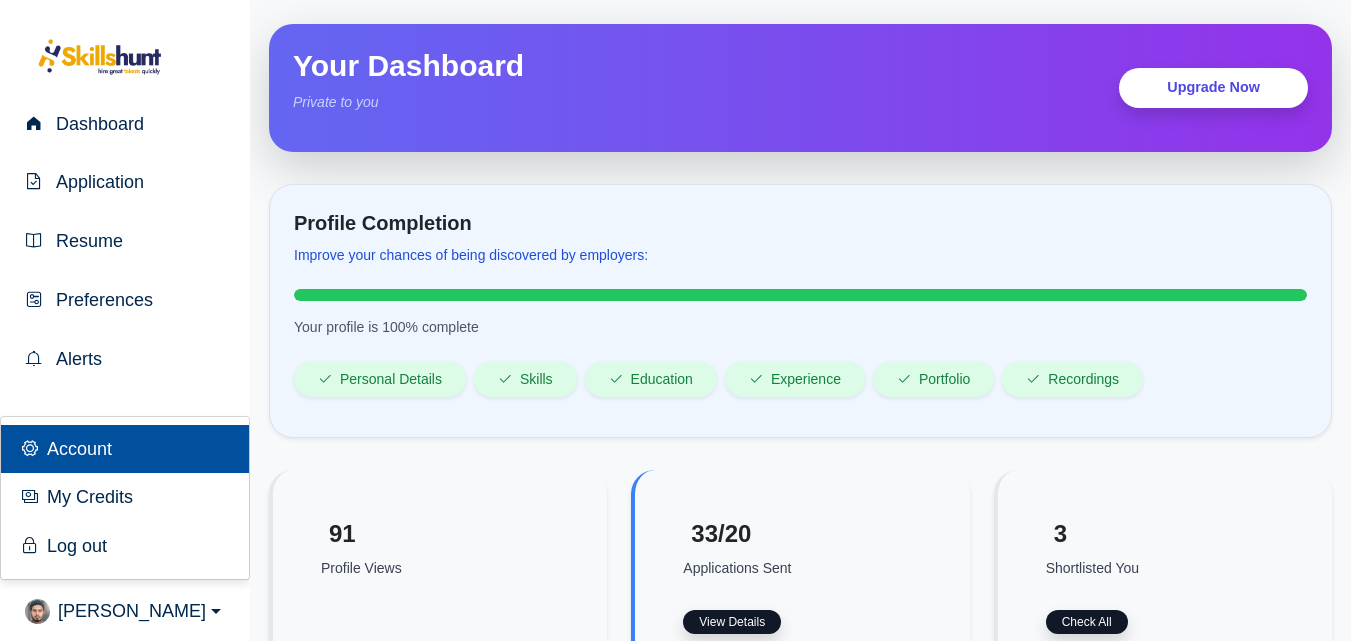 click on "Account" at bounding box center [75, 449] 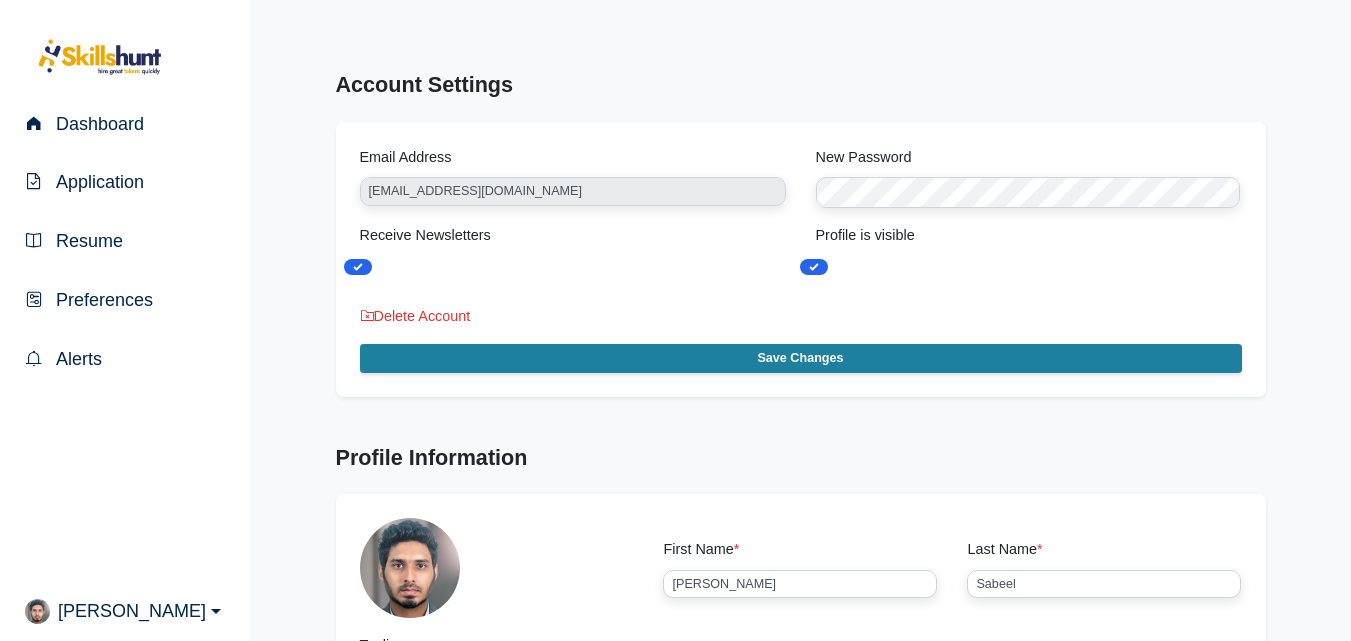 scroll, scrollTop: 0, scrollLeft: 0, axis: both 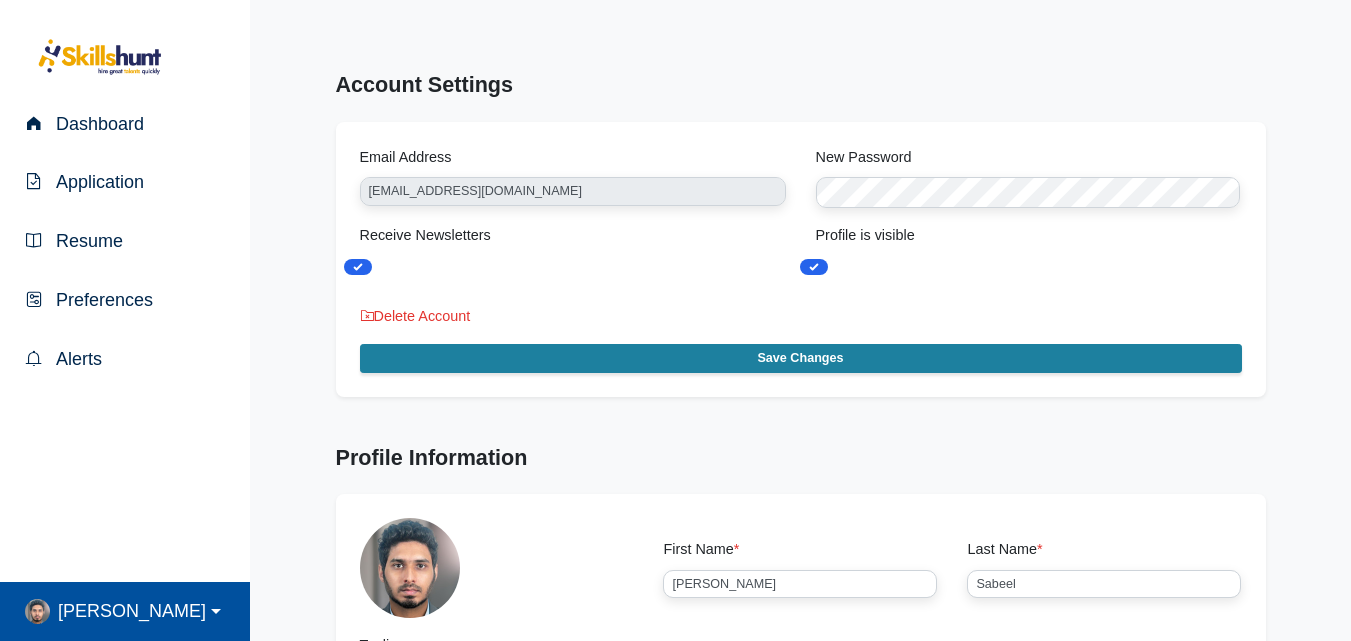 click on "[PERSON_NAME]" at bounding box center [128, 611] 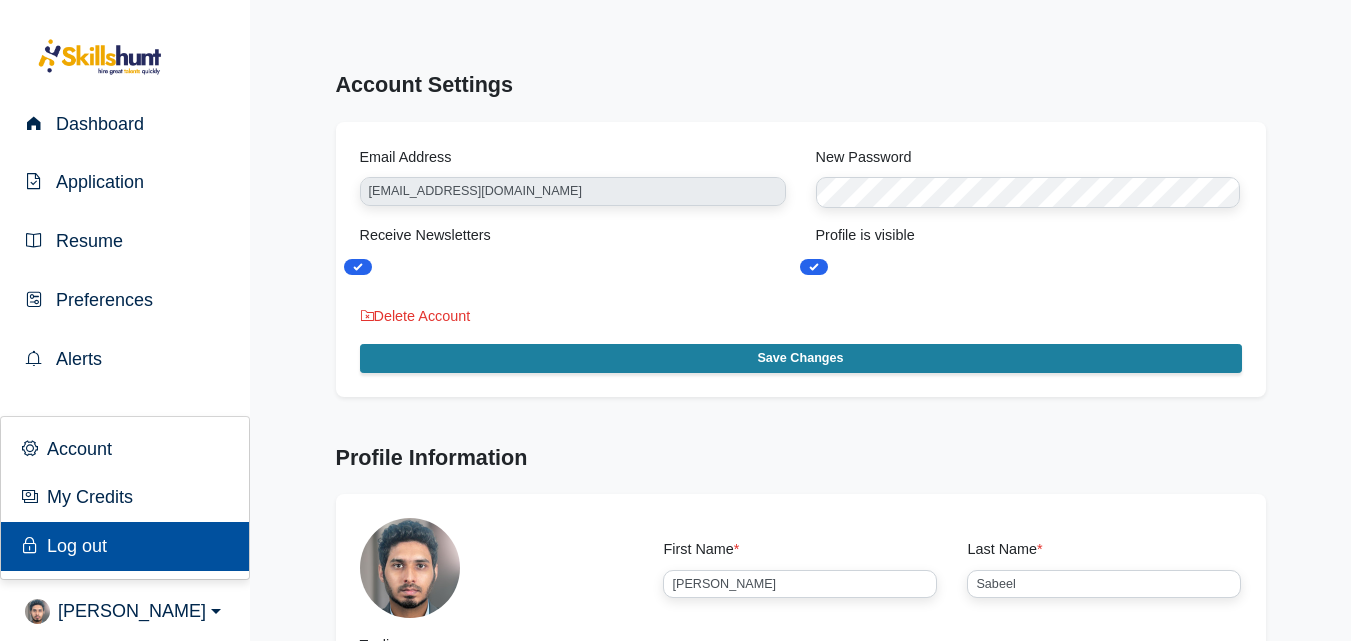 click on "Log out" at bounding box center [125, 546] 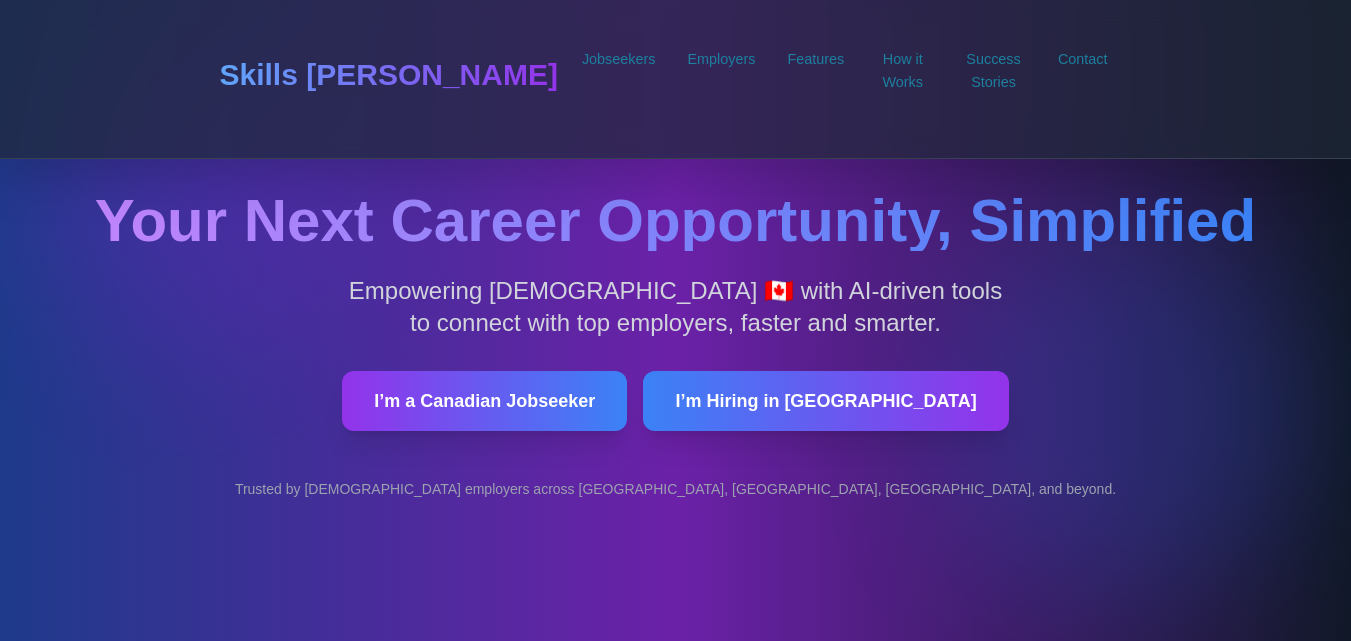 scroll, scrollTop: 0, scrollLeft: 0, axis: both 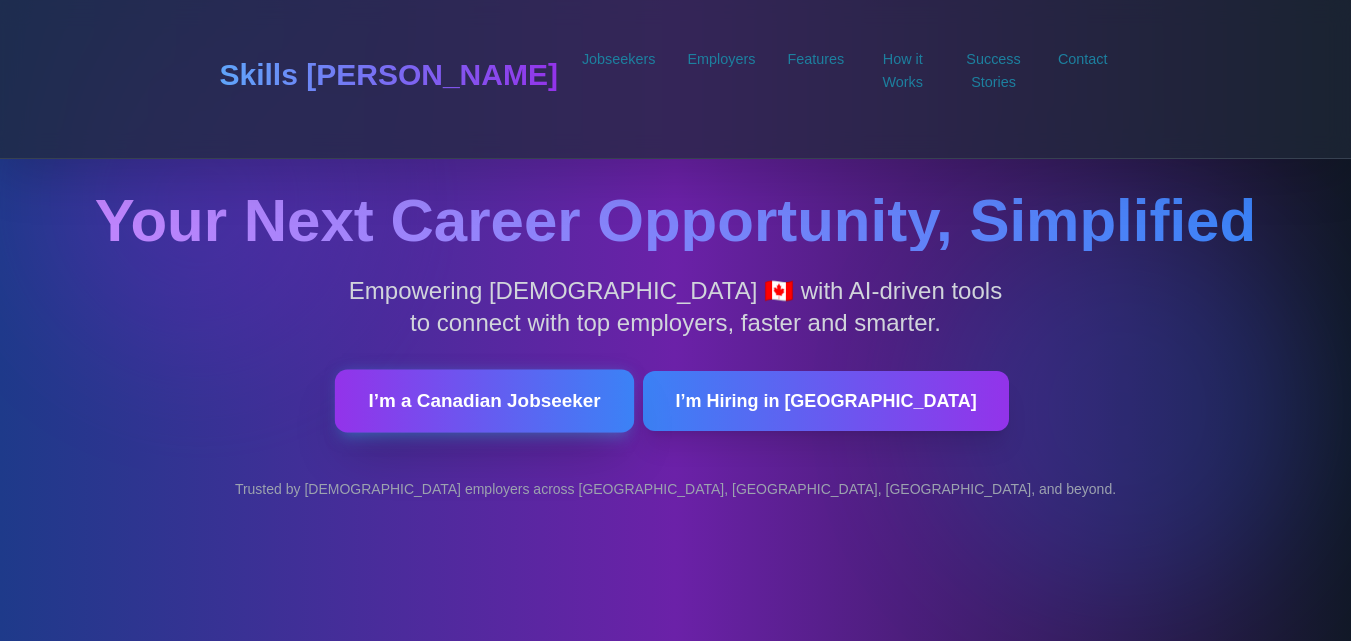 click on "I’m a Canadian Jobseeker" at bounding box center [484, 400] 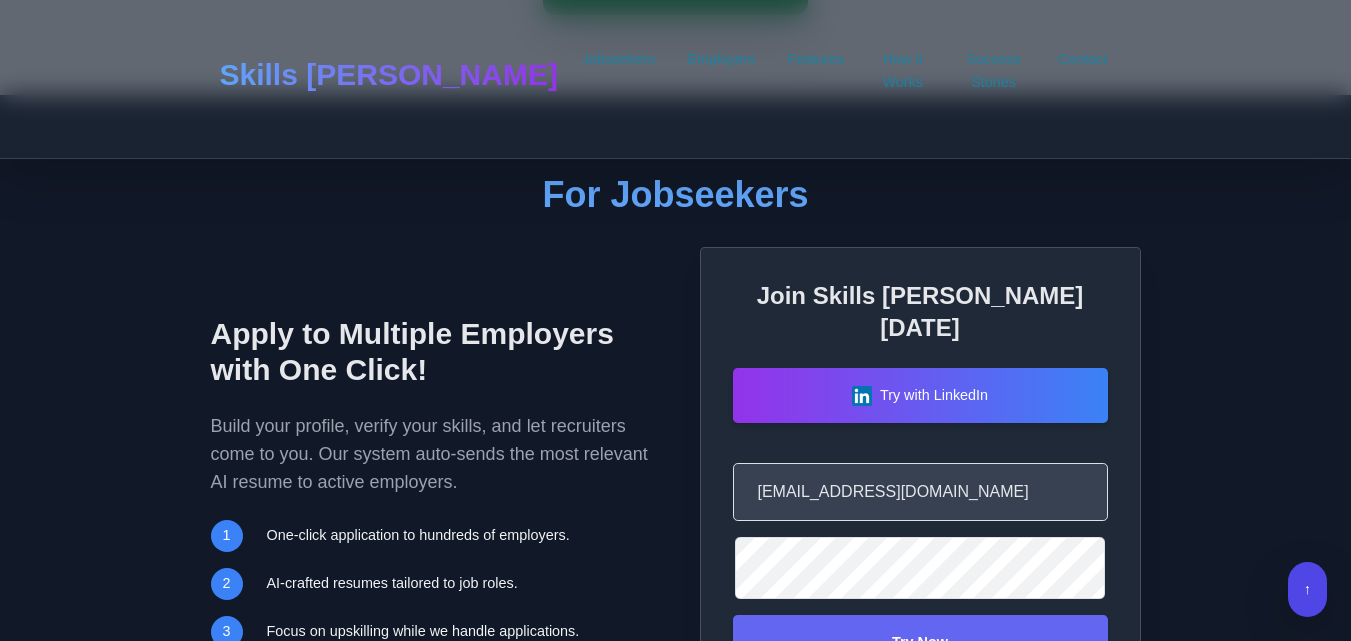 scroll, scrollTop: 1315, scrollLeft: 0, axis: vertical 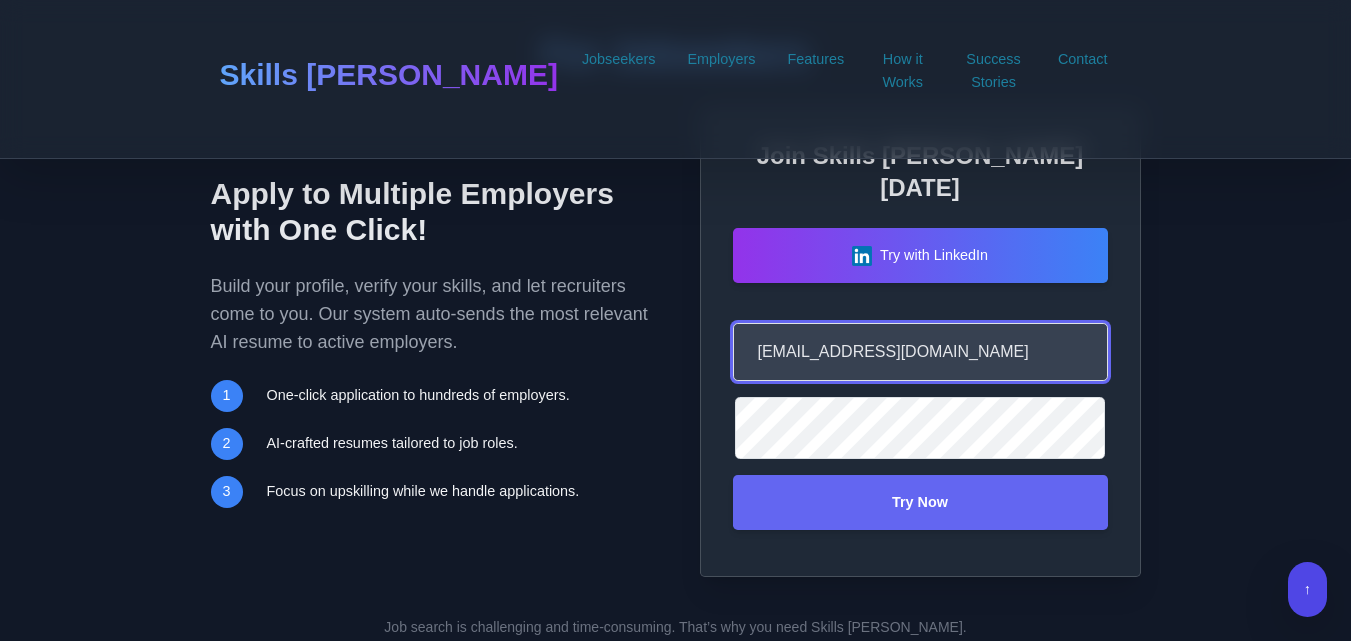 click on "[EMAIL_ADDRESS][DOMAIN_NAME]" at bounding box center (920, 352) 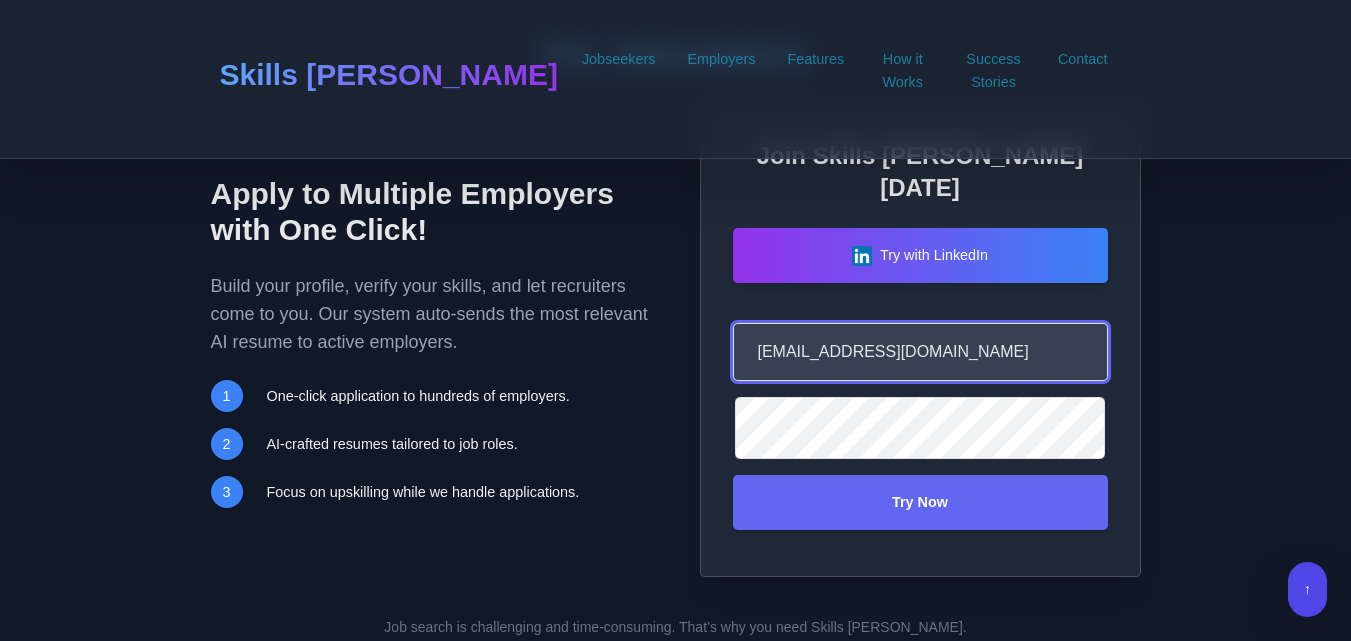 type on "akzaidasweety21@gmail.com" 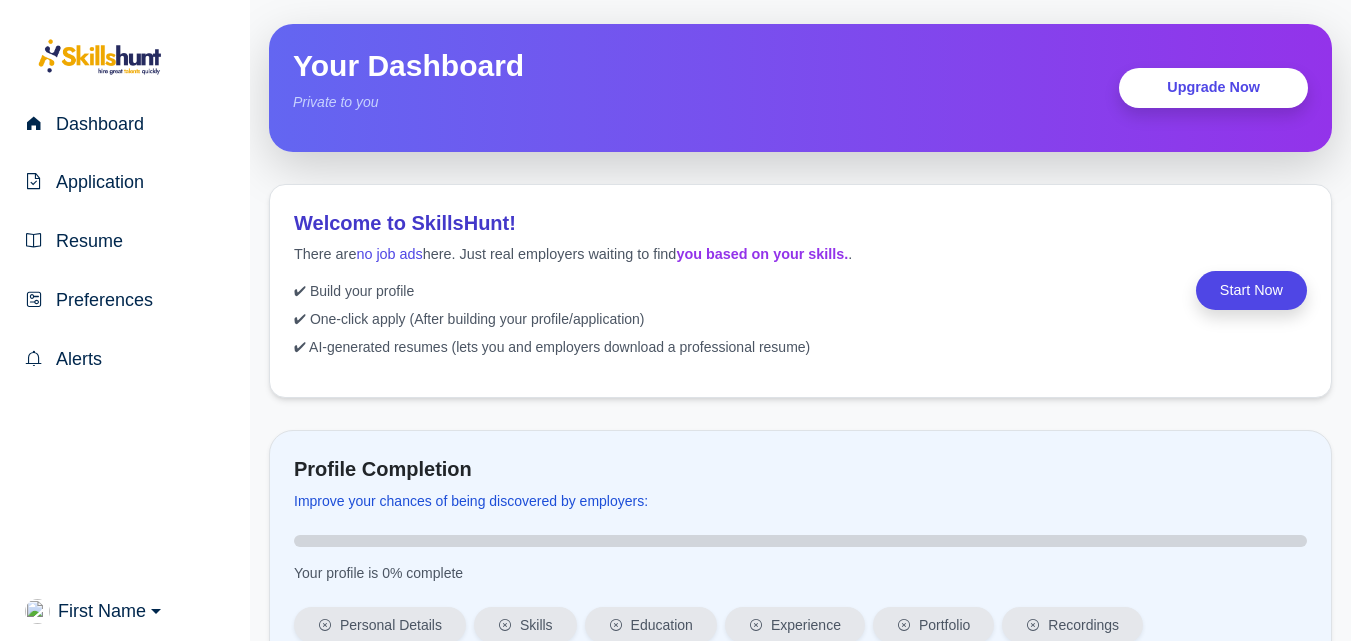 scroll, scrollTop: 0, scrollLeft: 0, axis: both 